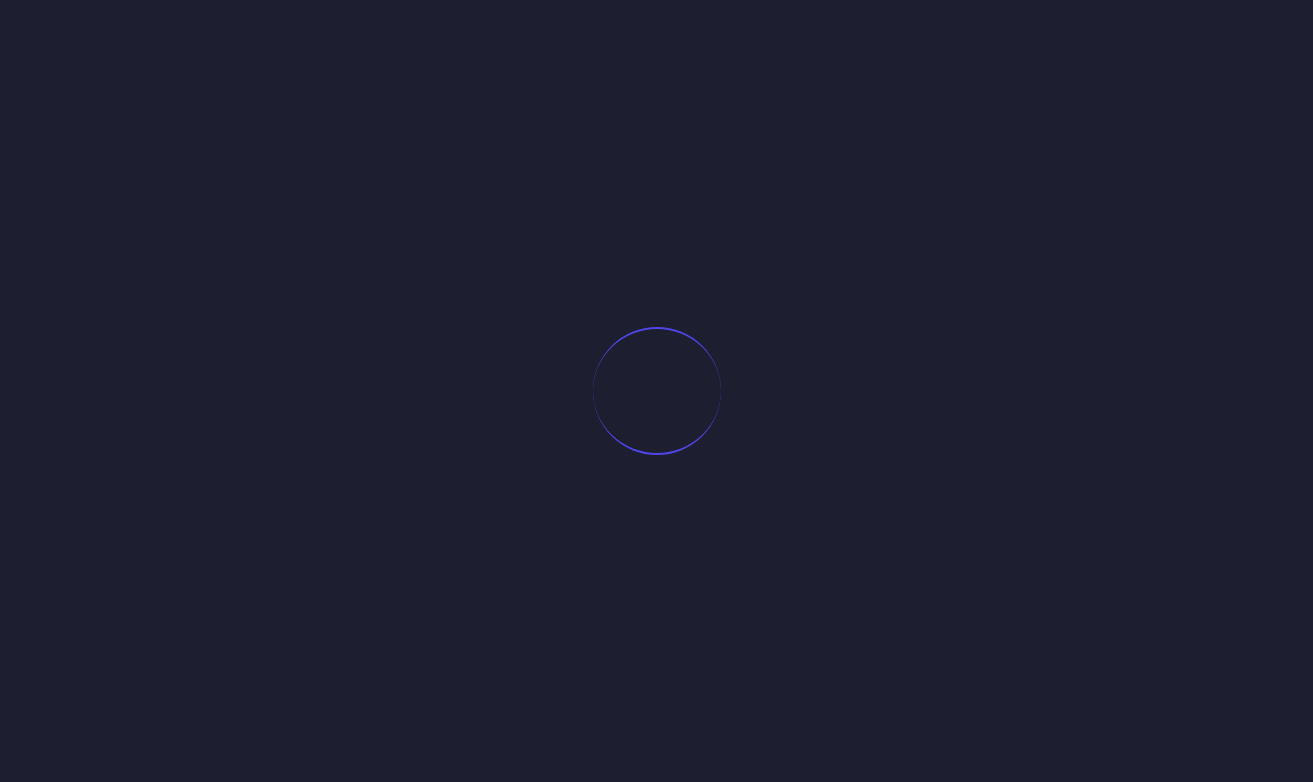 scroll, scrollTop: 0, scrollLeft: 0, axis: both 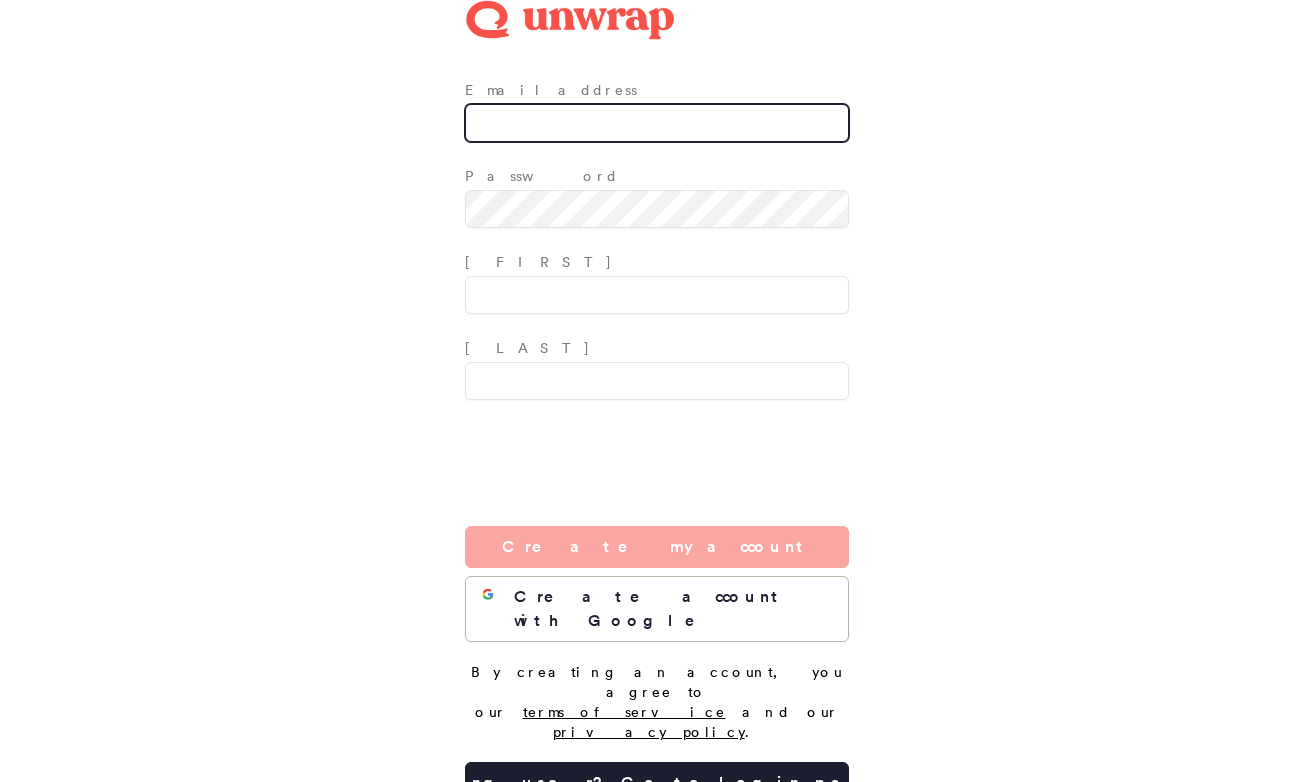 click on "Email address" at bounding box center [657, 123] 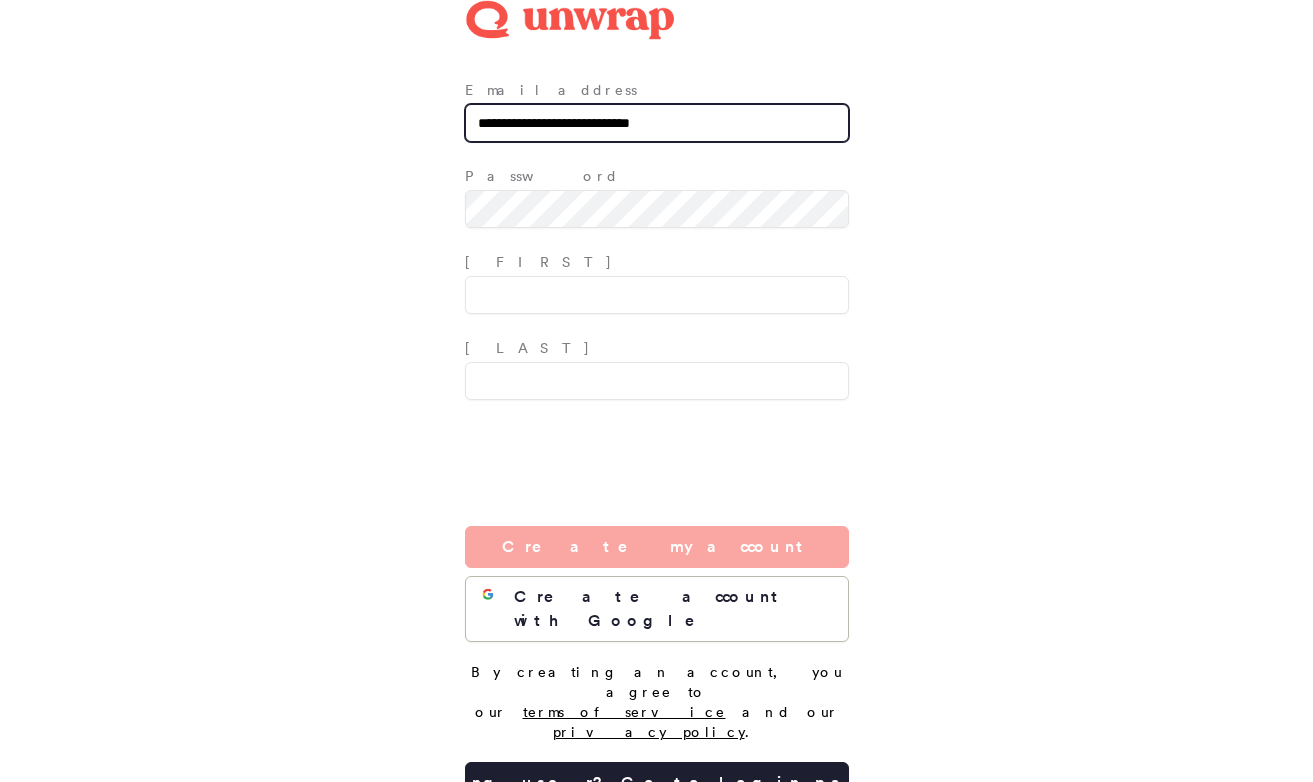 drag, startPoint x: 650, startPoint y: 145, endPoint x: 604, endPoint y: 145, distance: 46 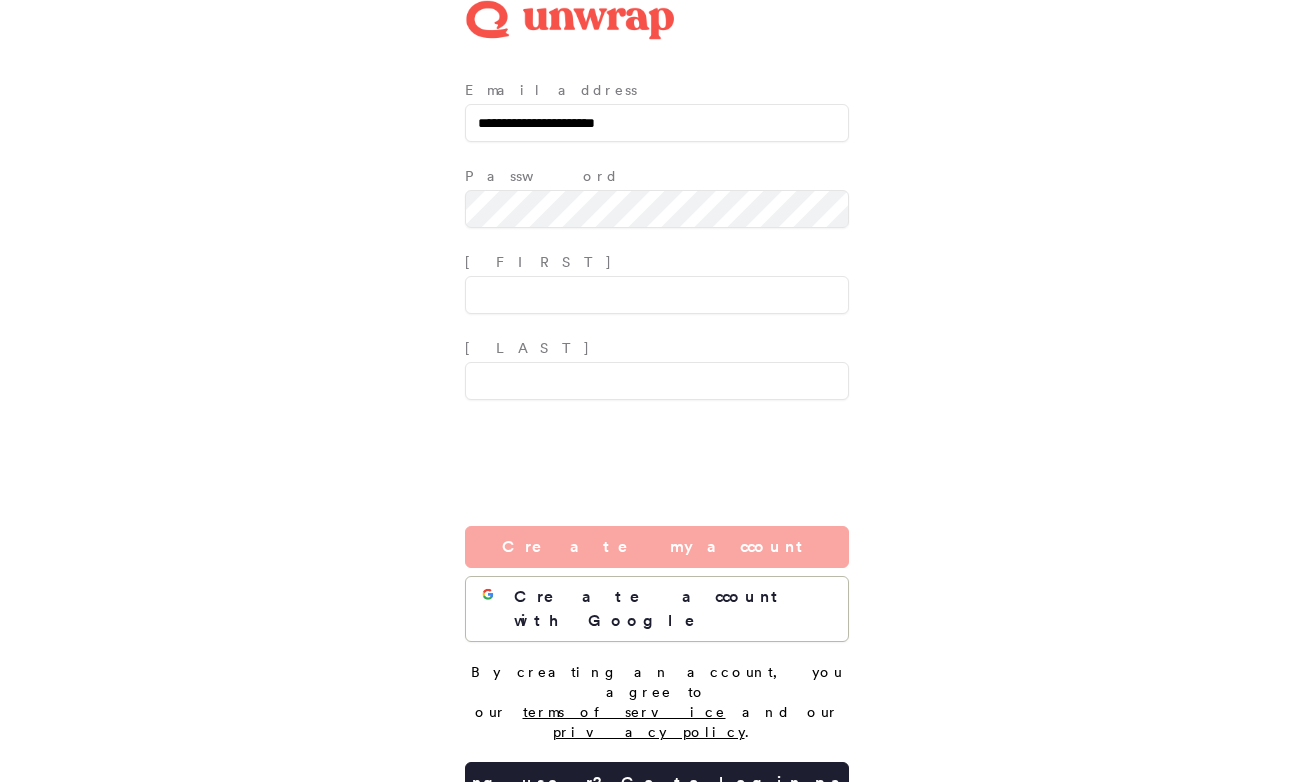 click on "Password" at bounding box center (657, 197) 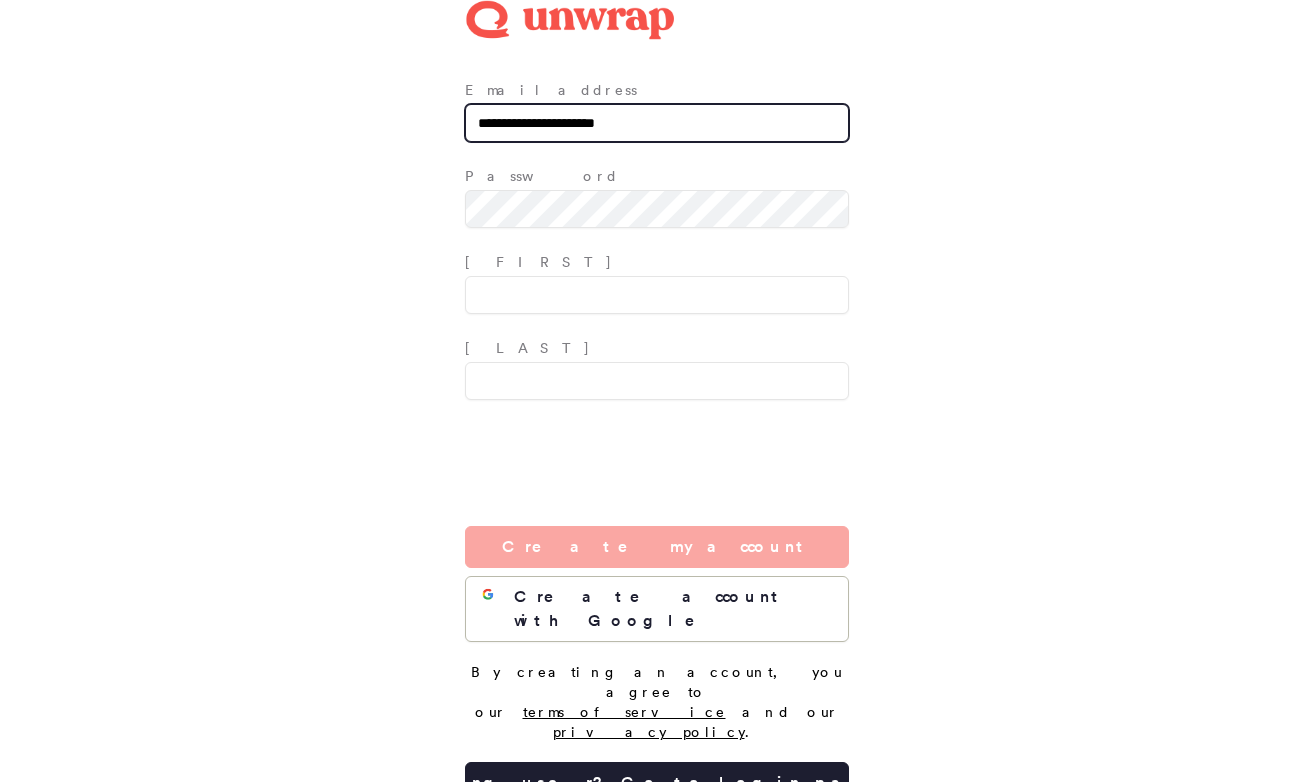 type on "**********" 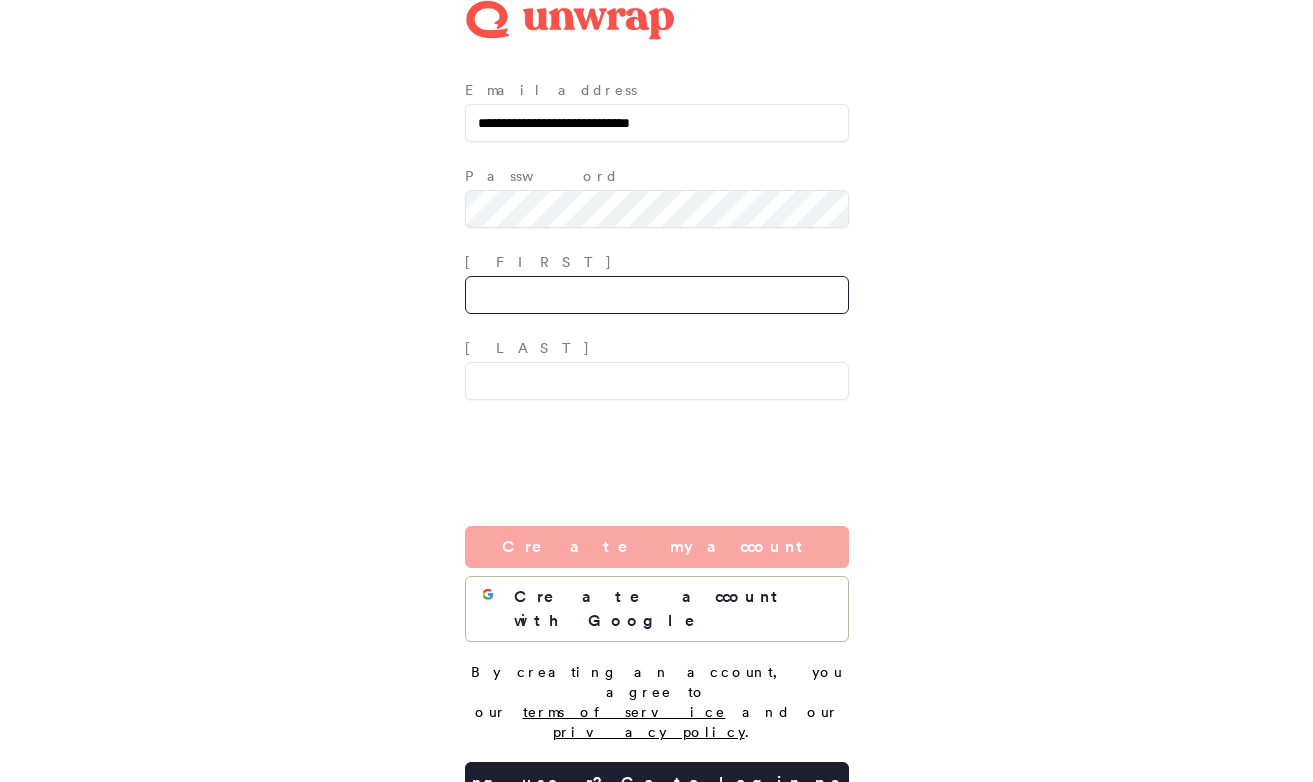 click at bounding box center [657, 295] 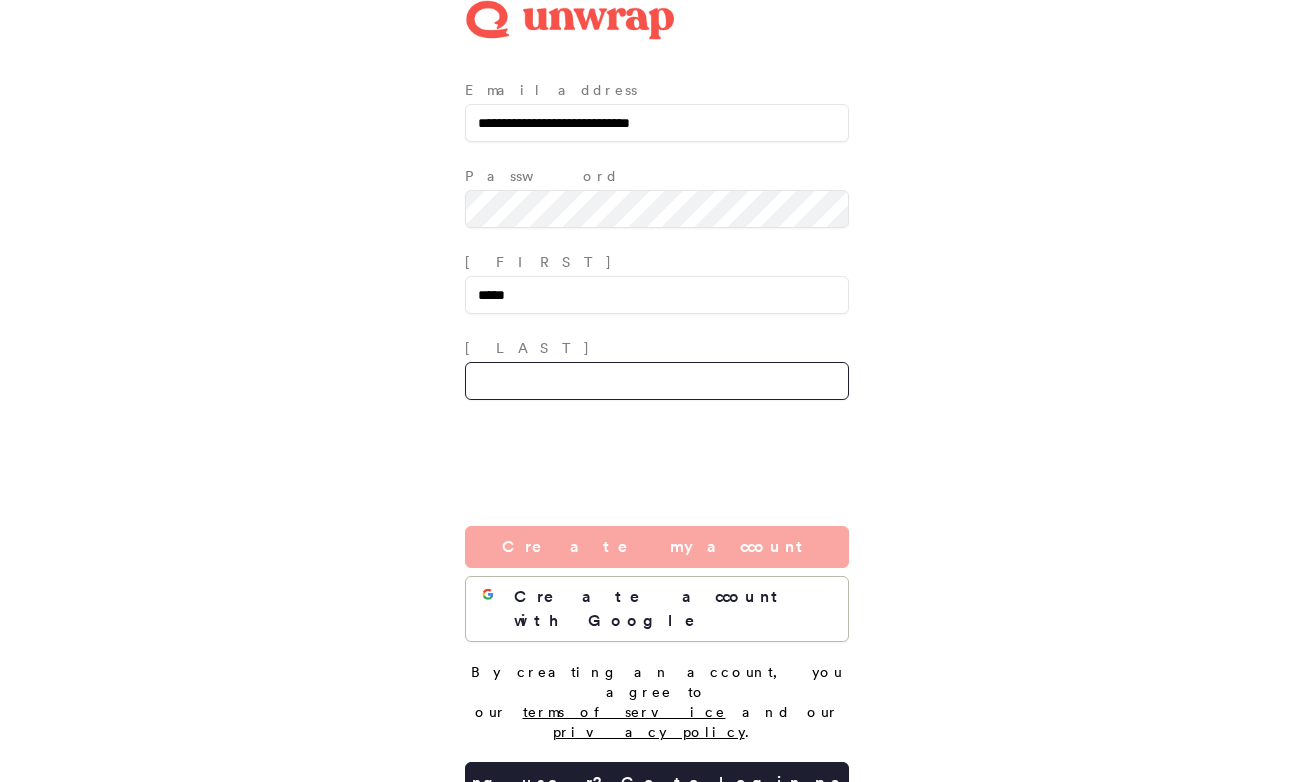 click at bounding box center [657, 381] 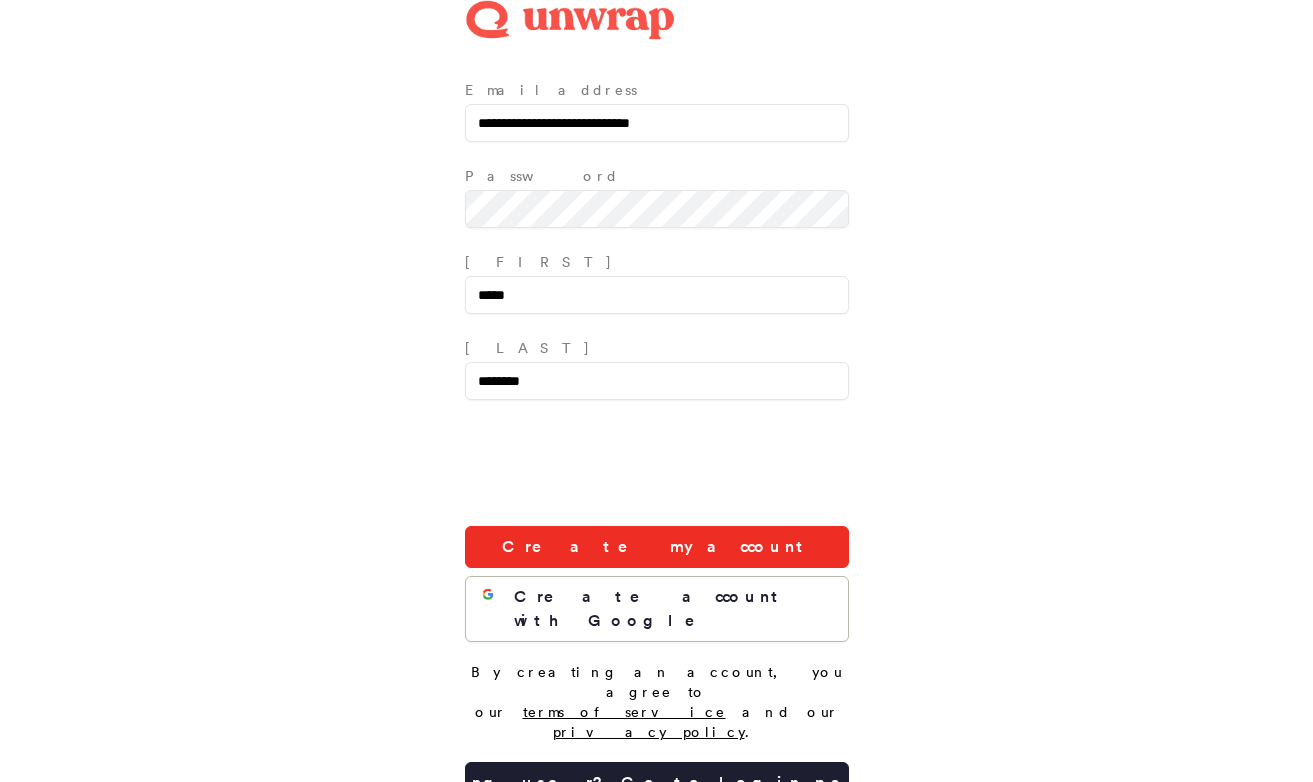 click on "Create my account" at bounding box center (657, 547) 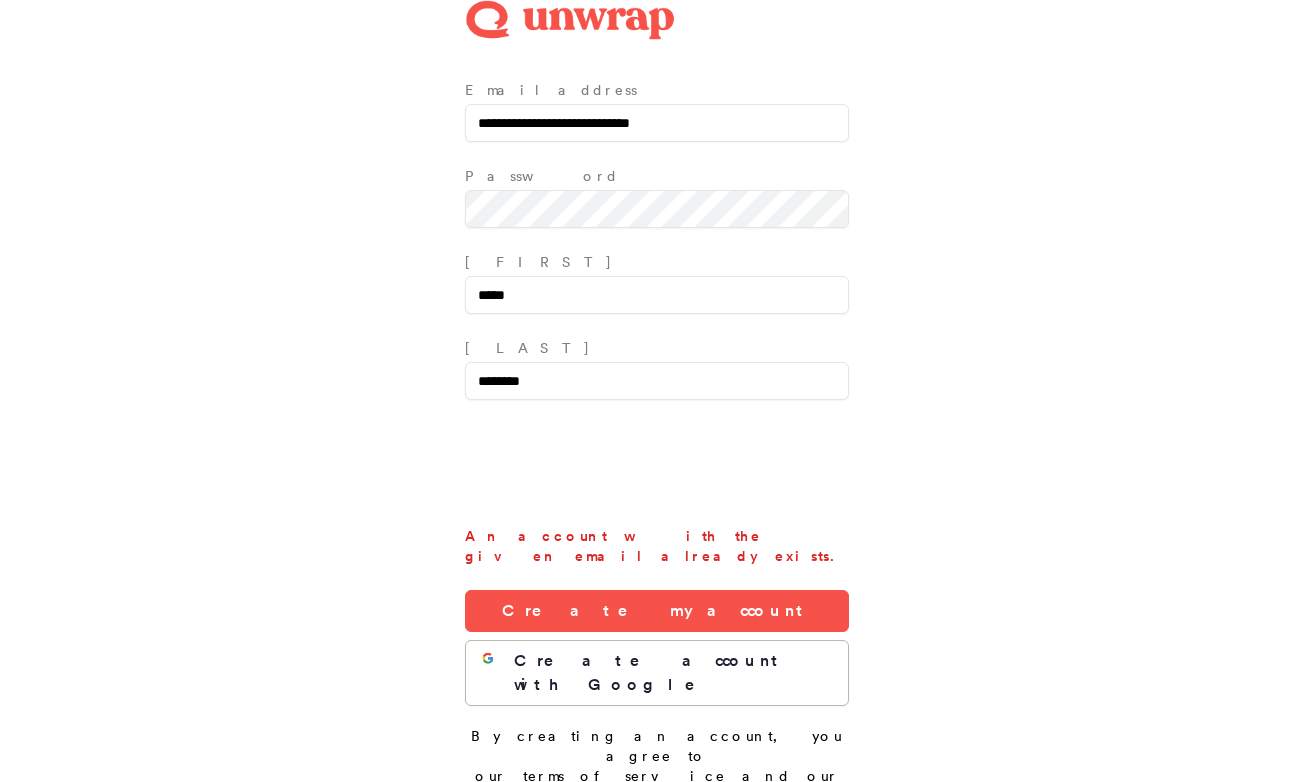 scroll, scrollTop: 2, scrollLeft: 0, axis: vertical 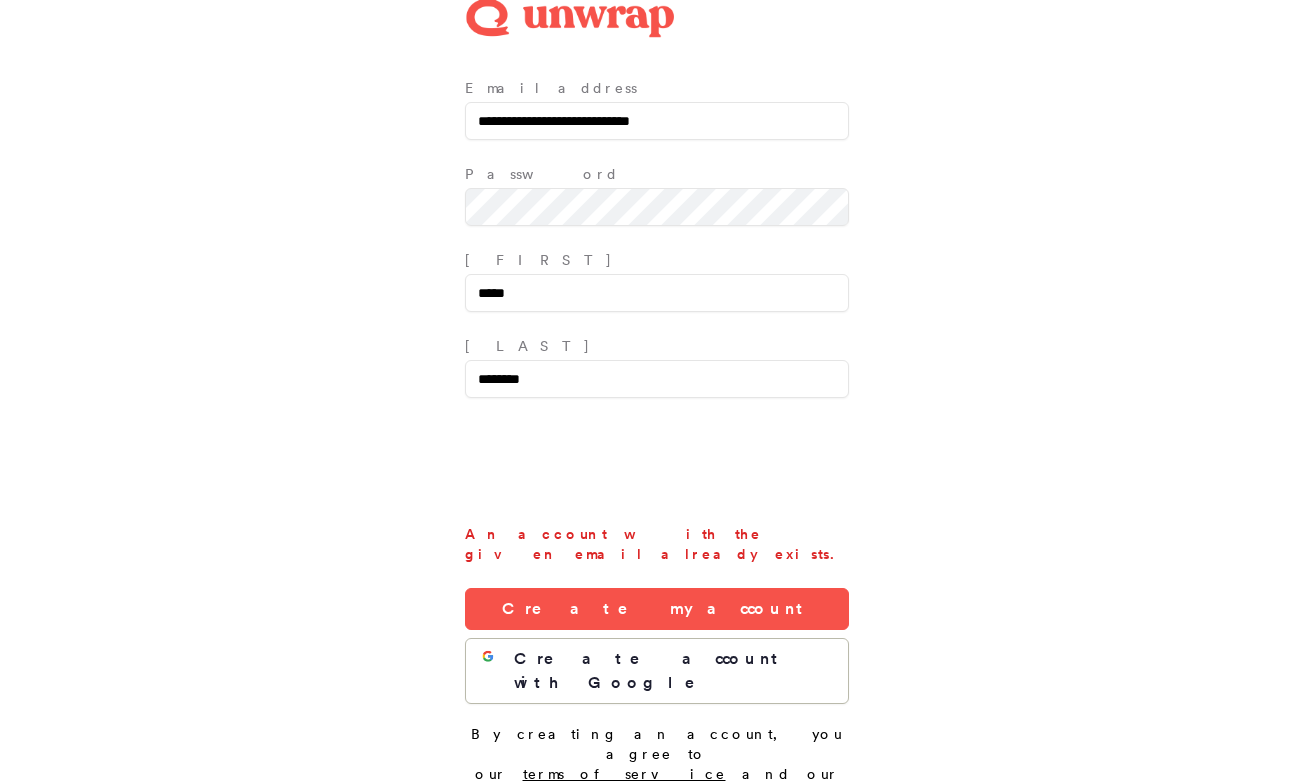 click on "Existing user? Go to login page" at bounding box center [657, 845] 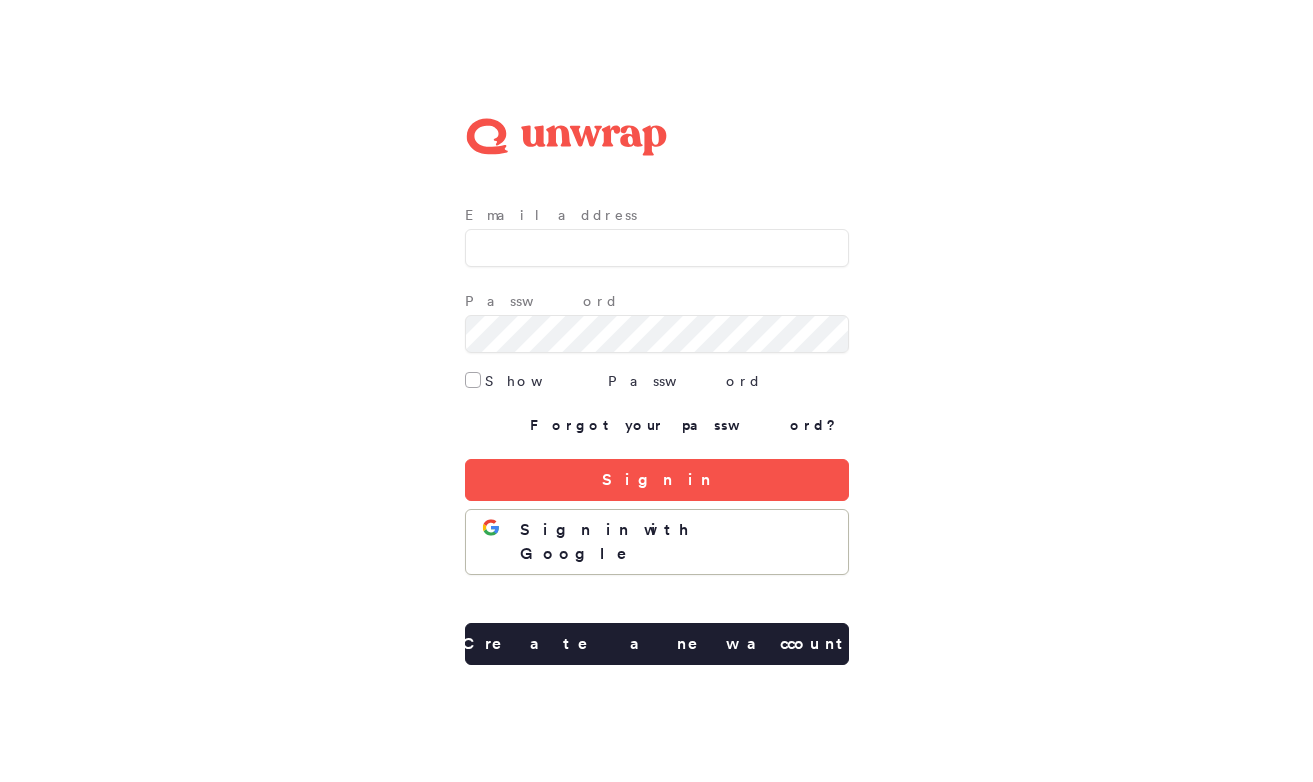 scroll, scrollTop: 0, scrollLeft: 0, axis: both 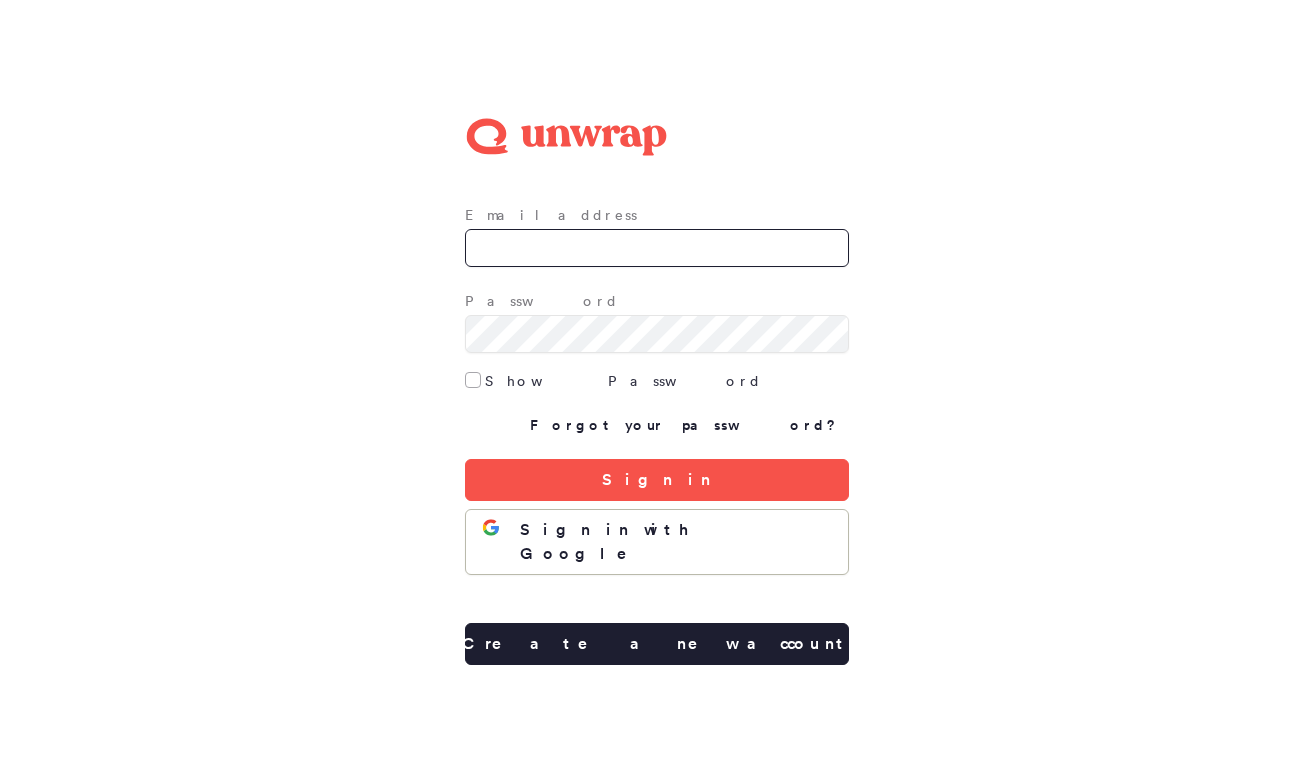 click on "Email address" at bounding box center [657, 248] 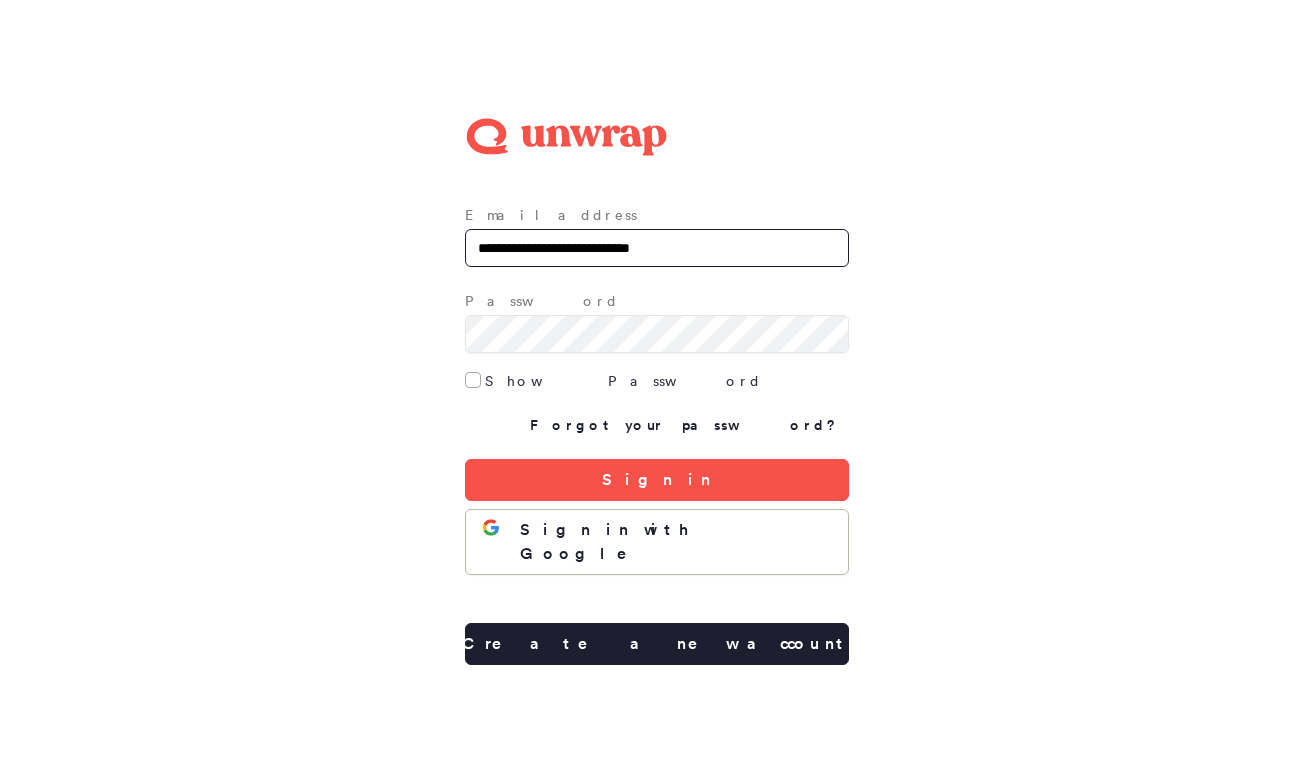 drag, startPoint x: 649, startPoint y: 257, endPoint x: 605, endPoint y: 258, distance: 44.011364 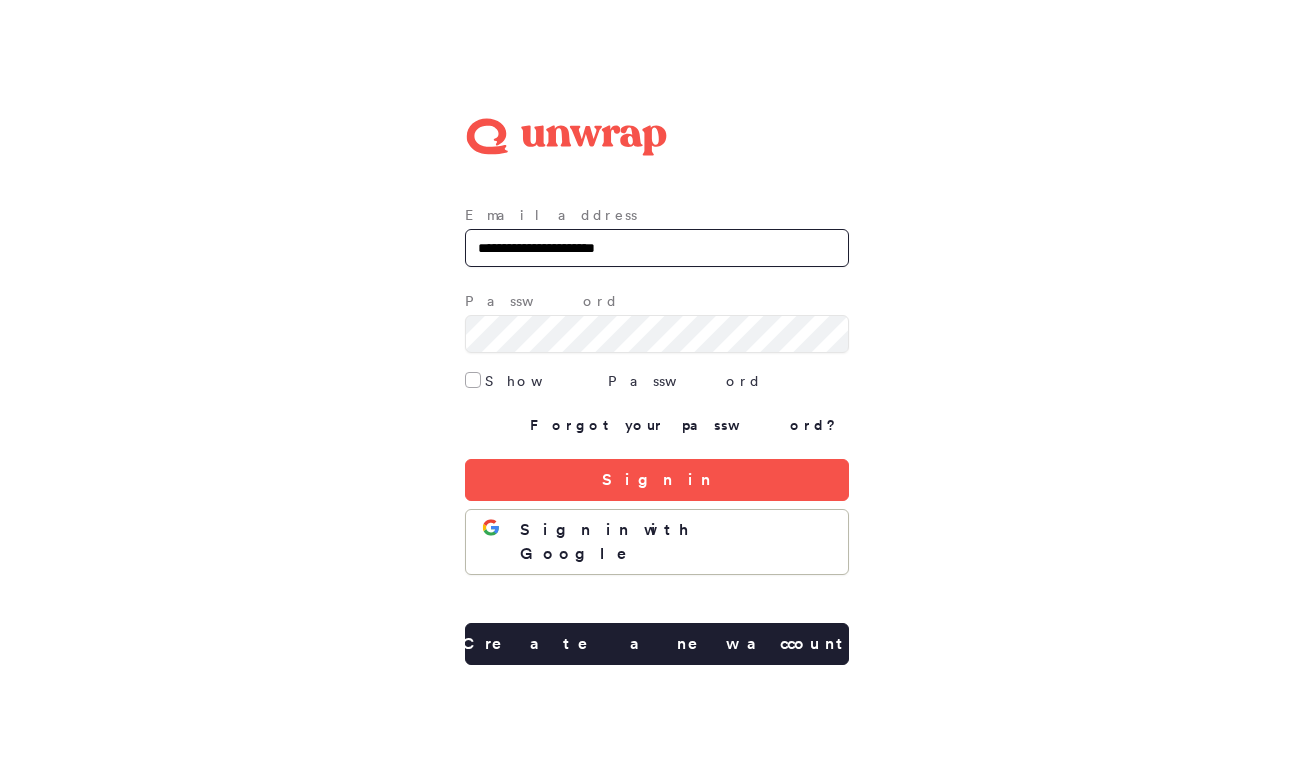 type on "**********" 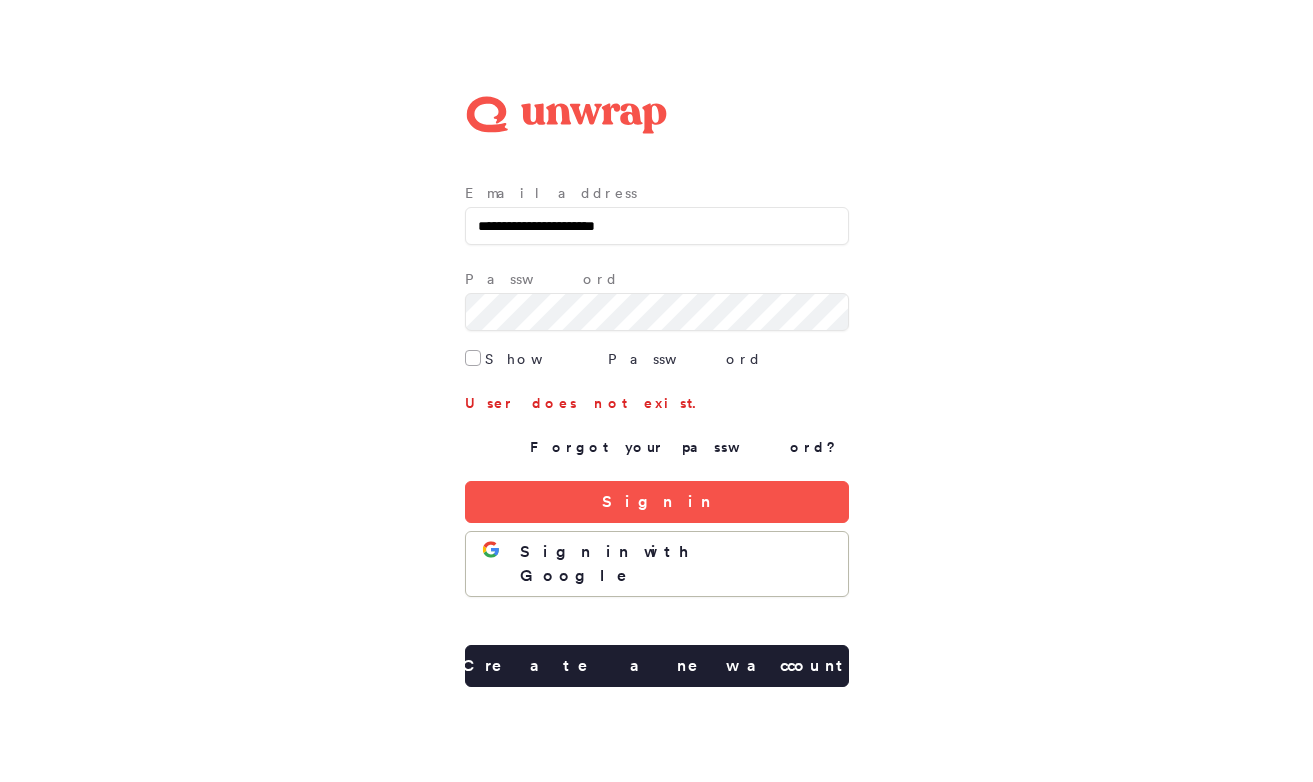 click on "Show Password" at bounding box center (623, 359) 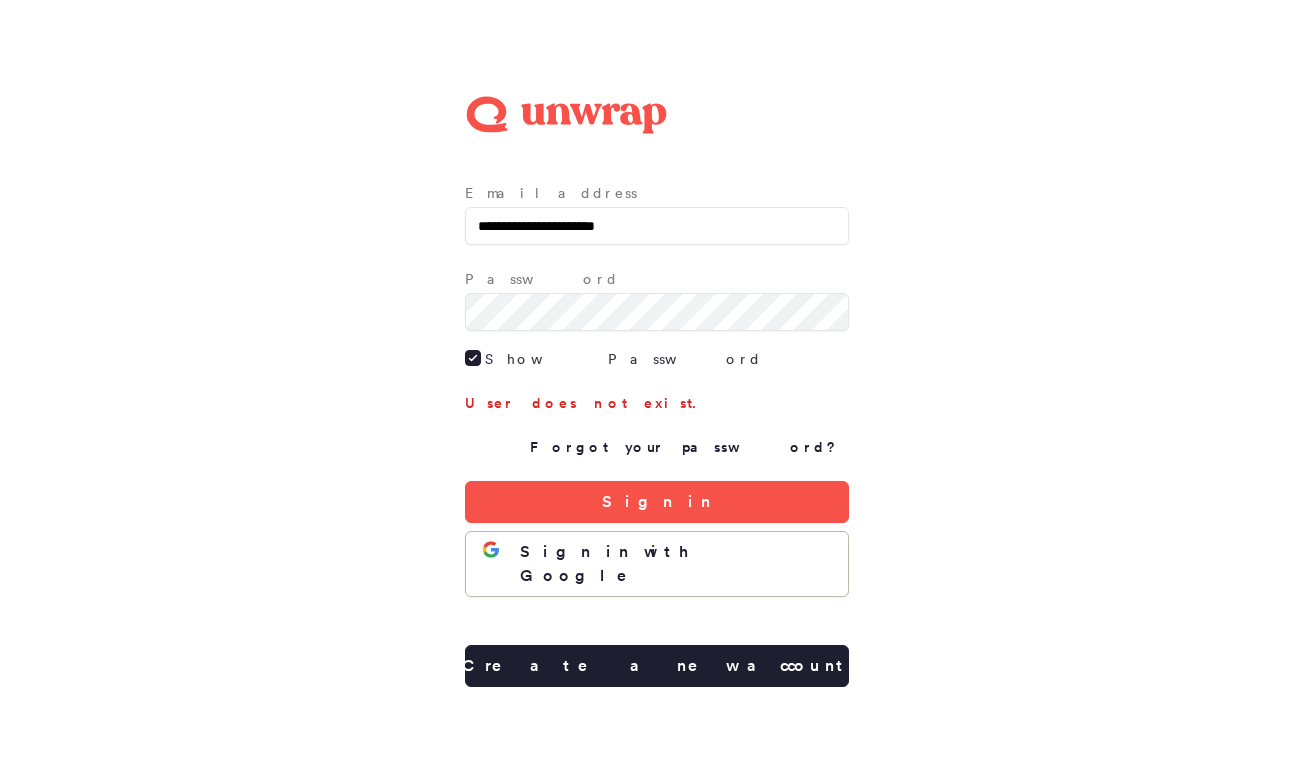click 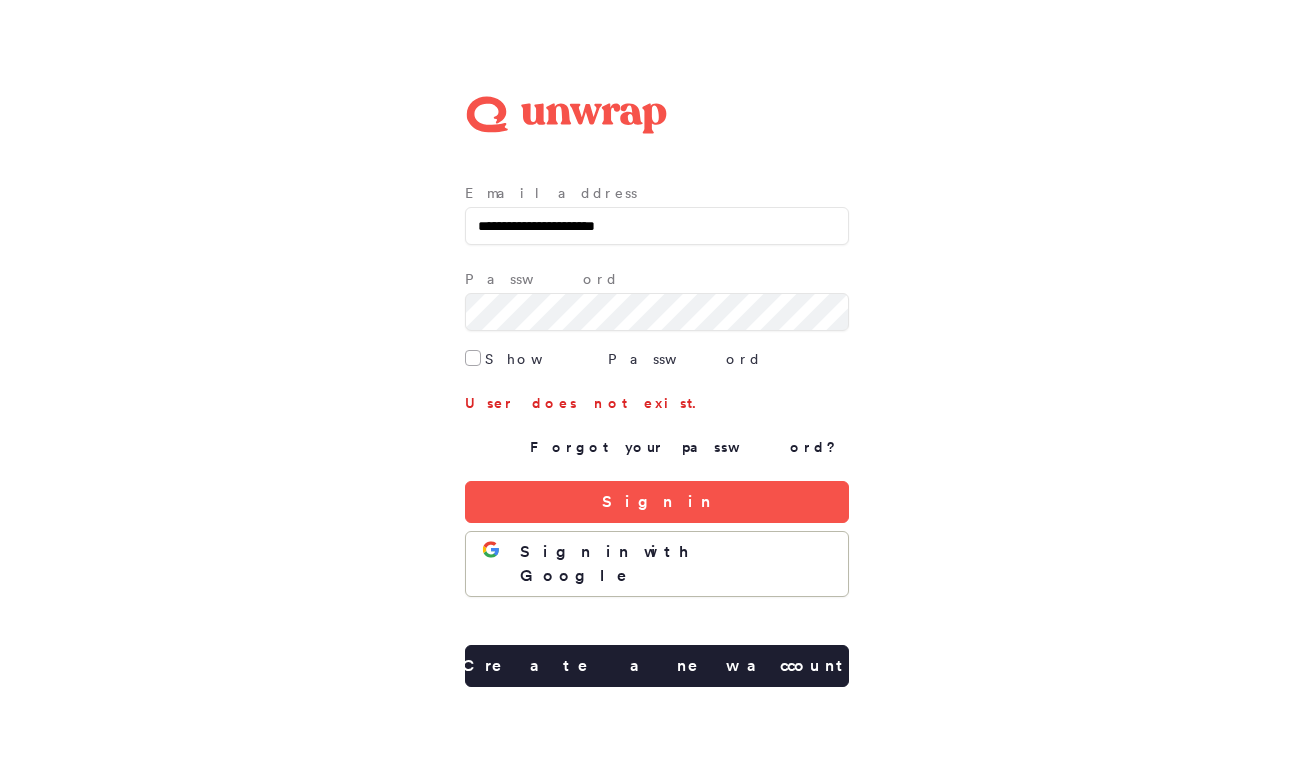 click at bounding box center [473, 358] 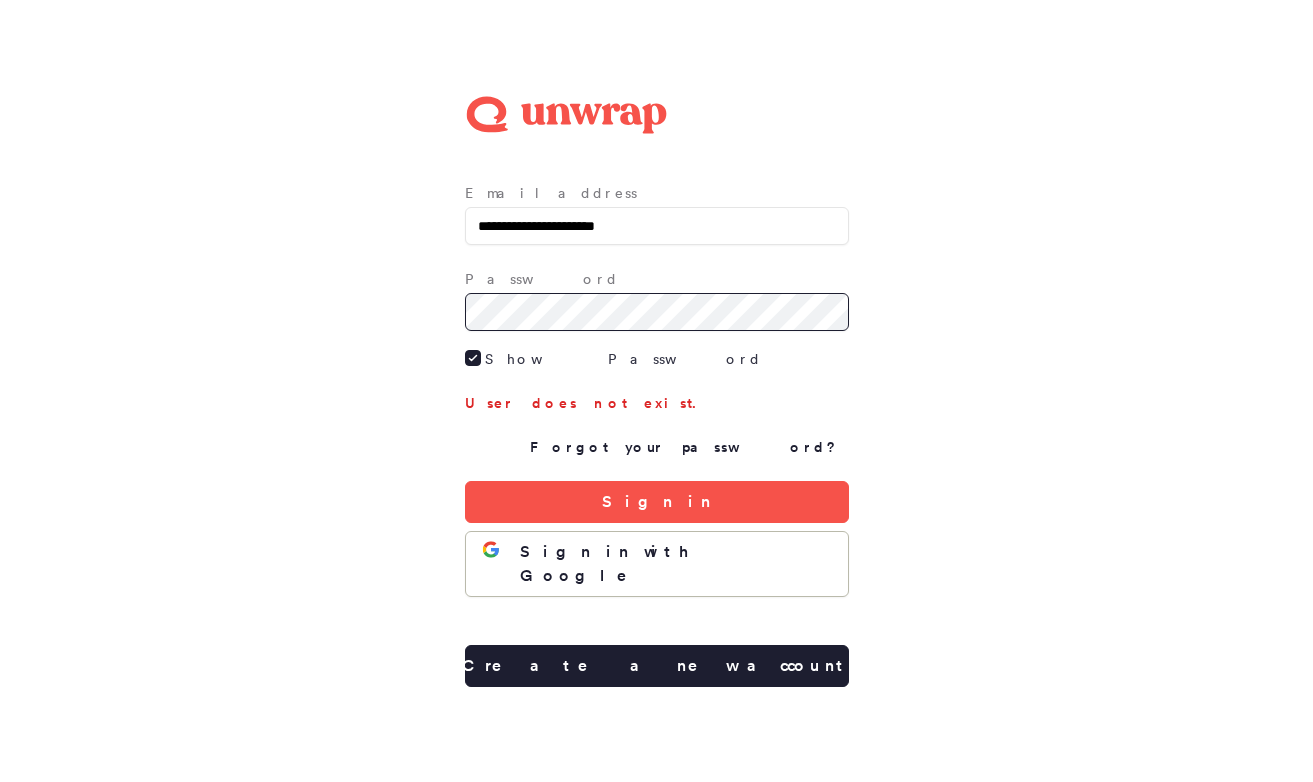 click on "**********" at bounding box center [656, 391] 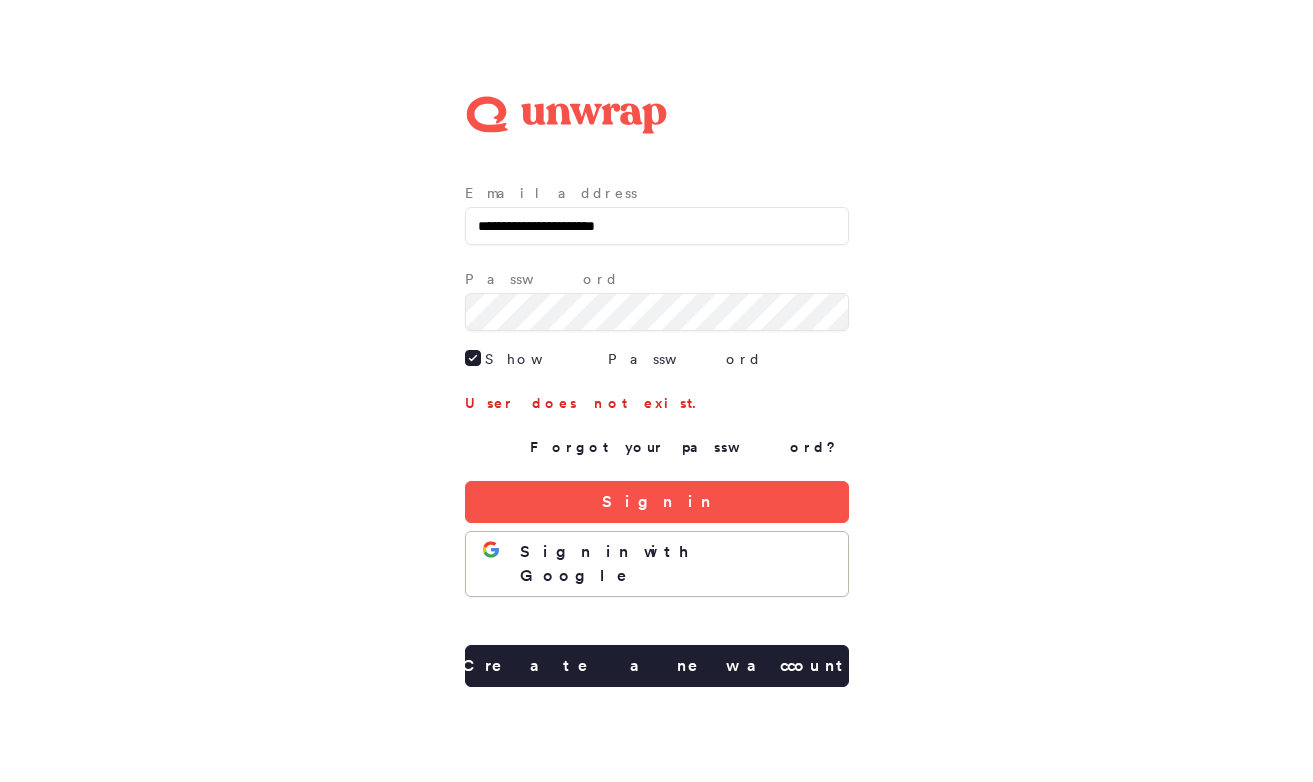 click at bounding box center [473, 358] 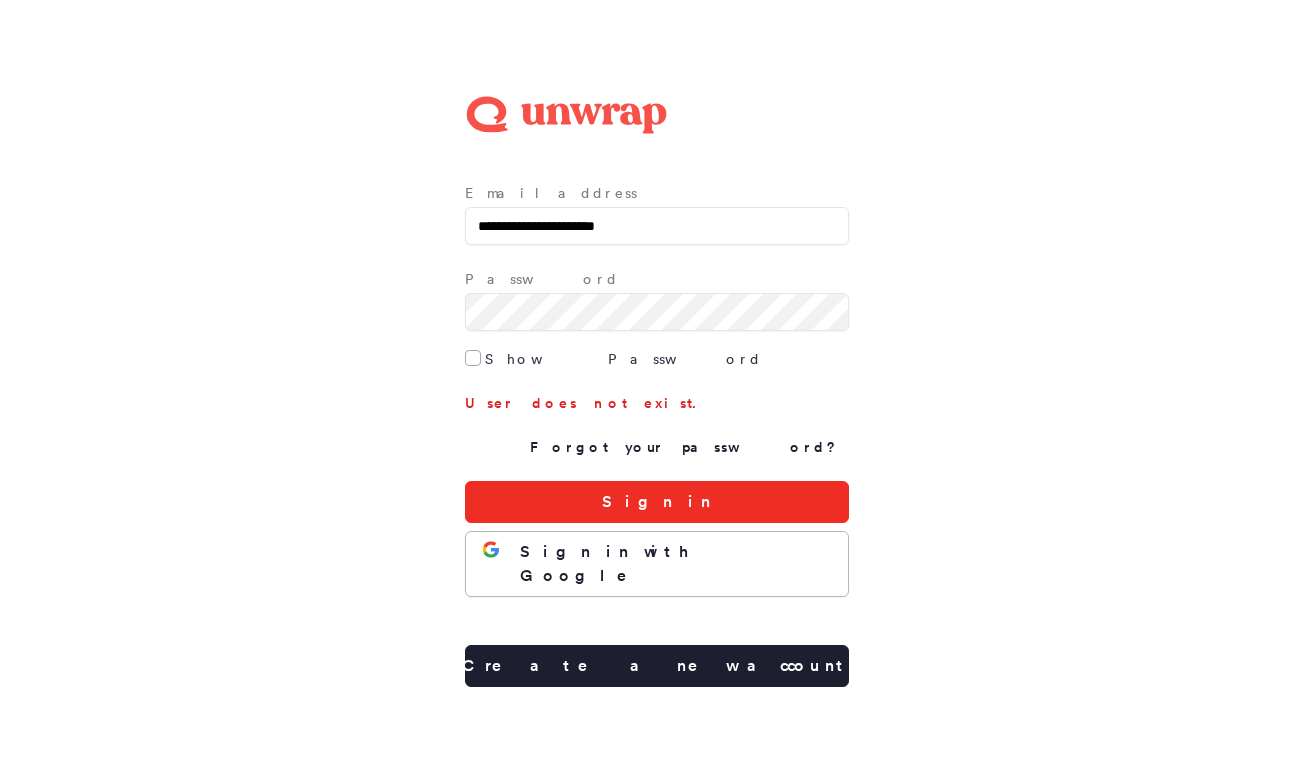 click on "Sign in" at bounding box center (657, 502) 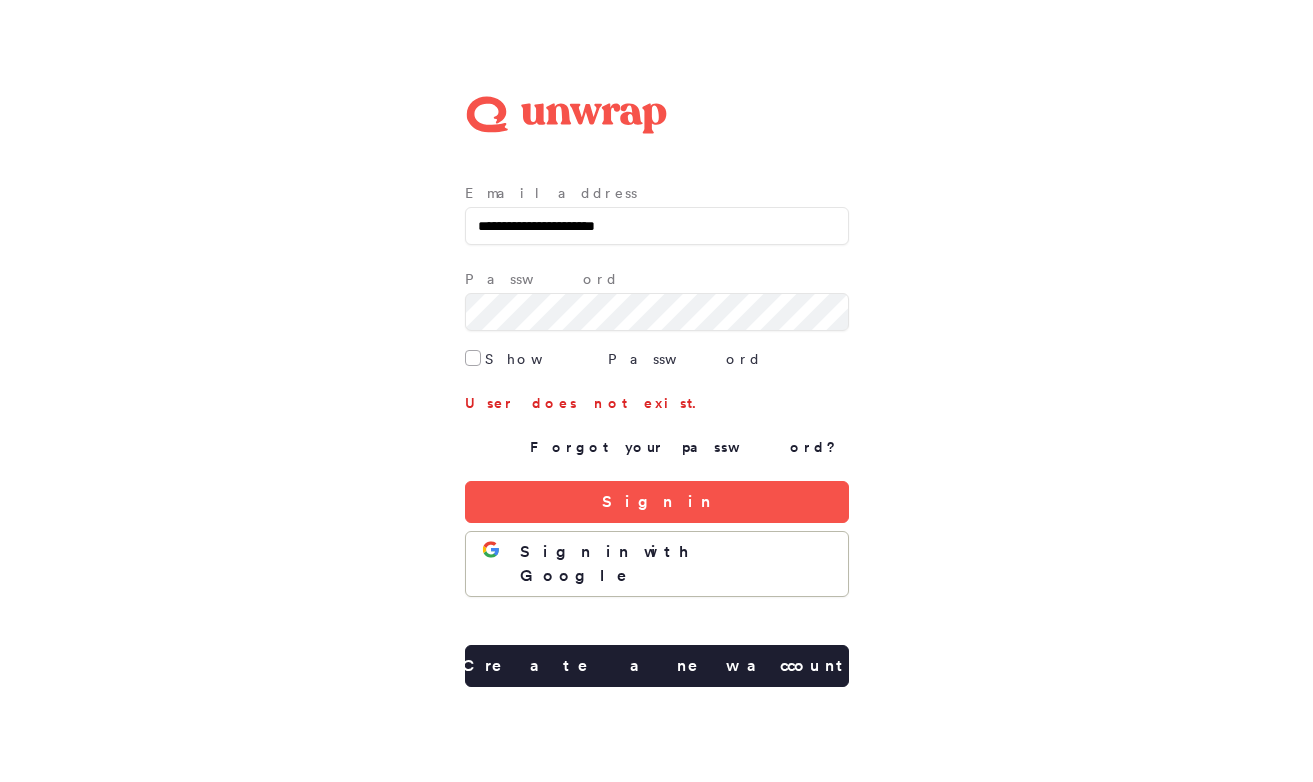 type 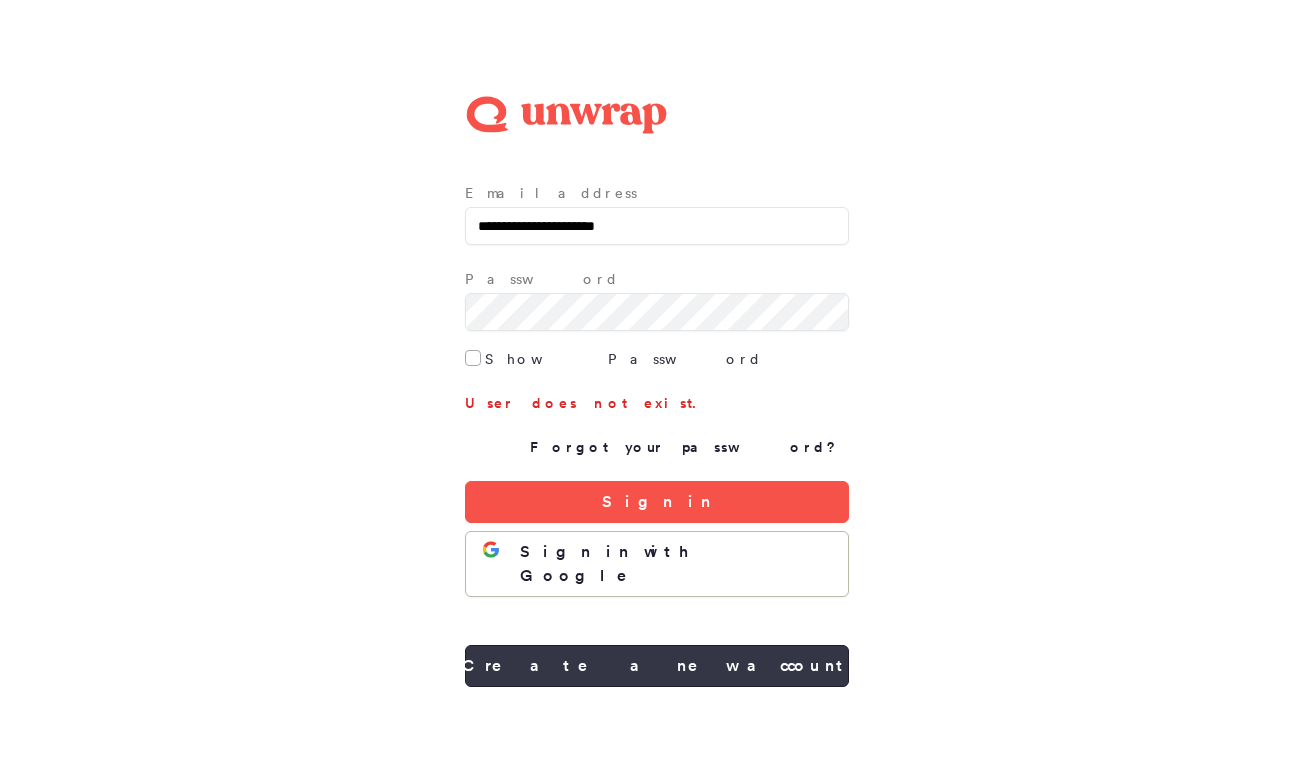 click on "Create a new account" at bounding box center [657, 666] 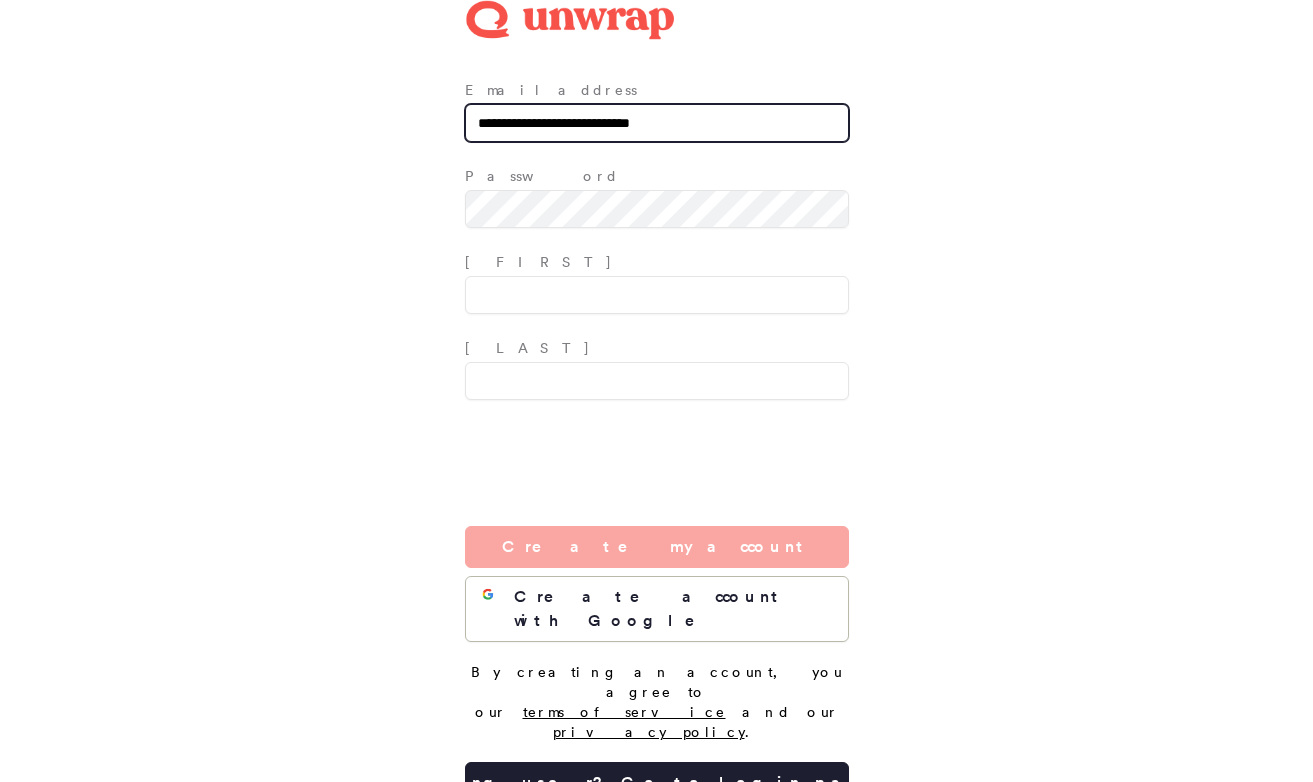 click on "**********" at bounding box center (657, 123) 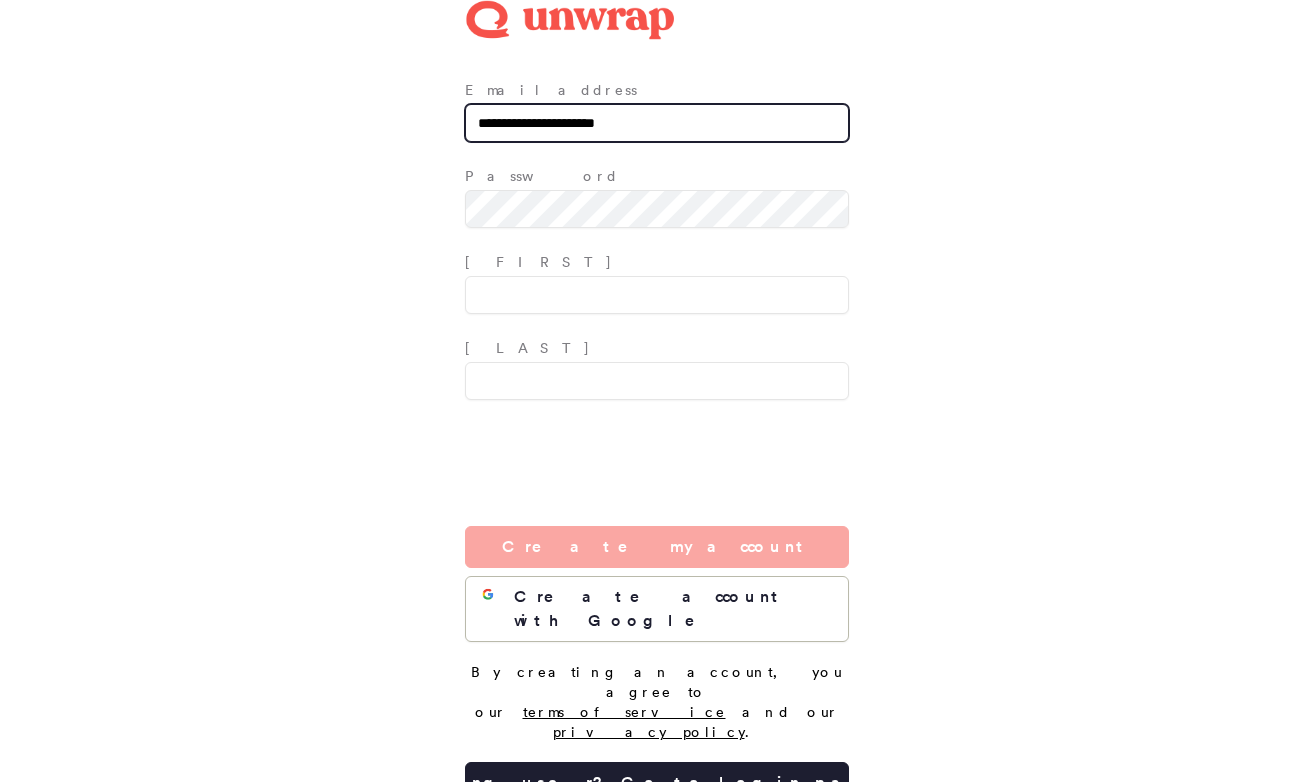 type on "**********" 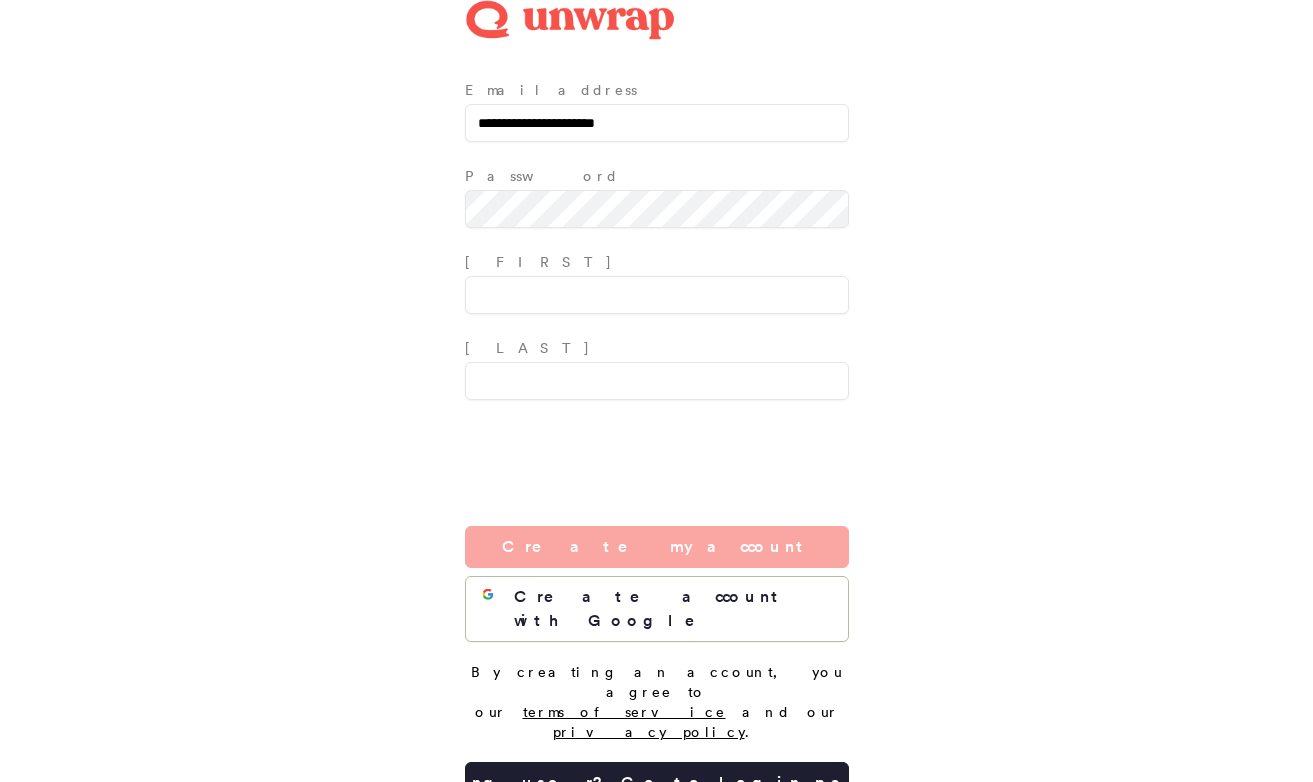 click on "[FIRST]" at bounding box center [657, 283] 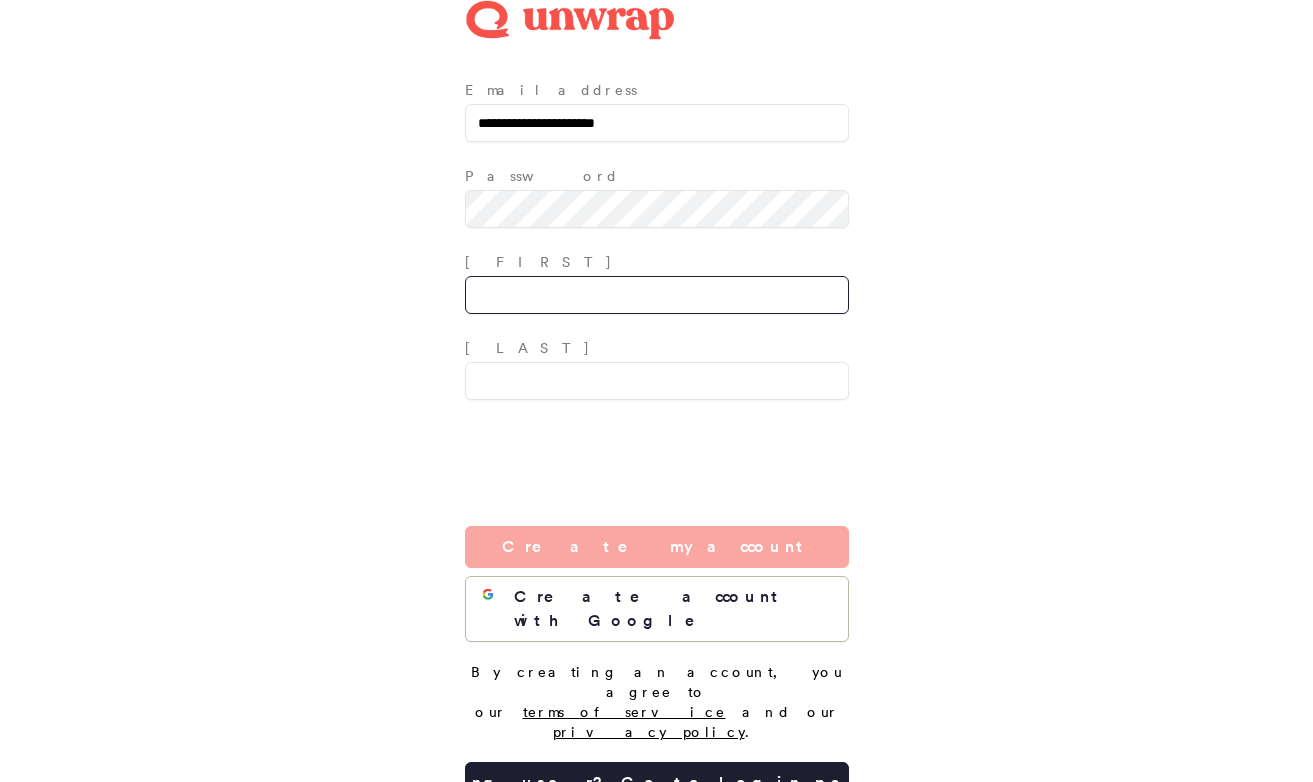 click at bounding box center (657, 295) 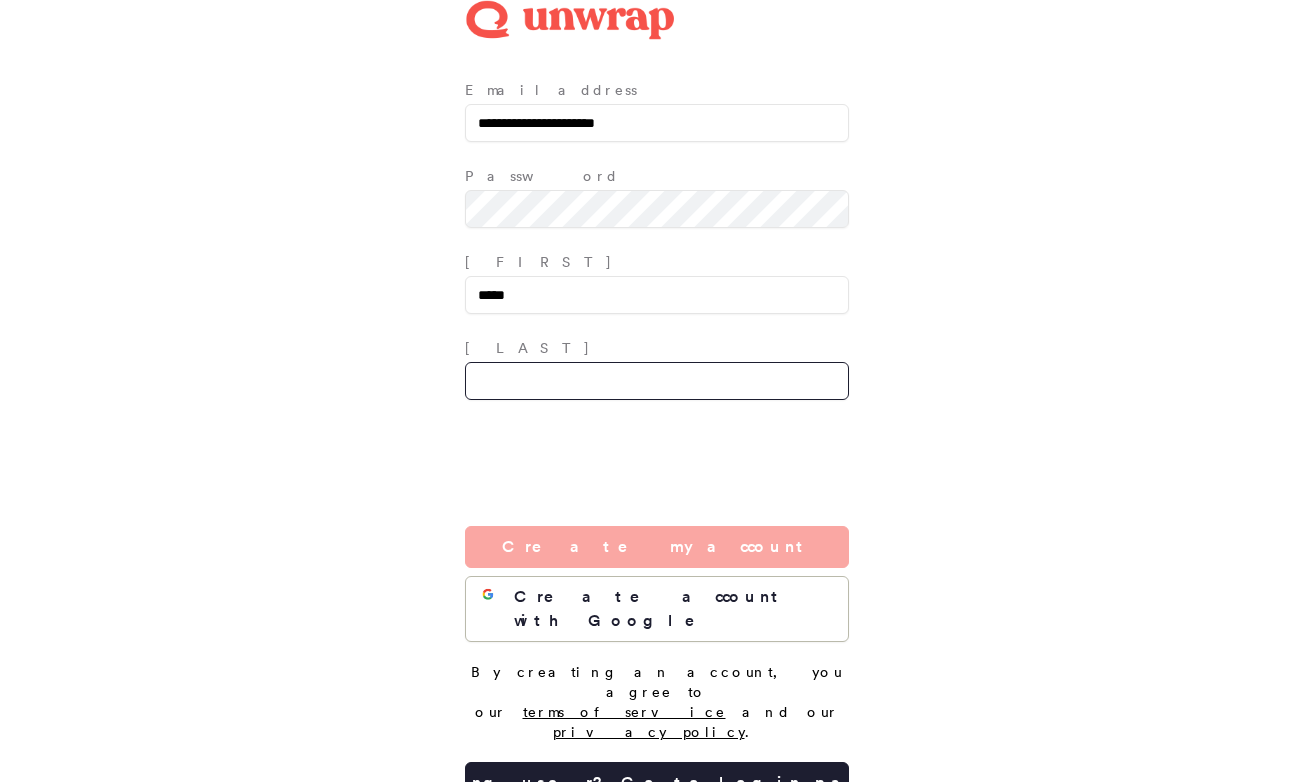 click at bounding box center [657, 381] 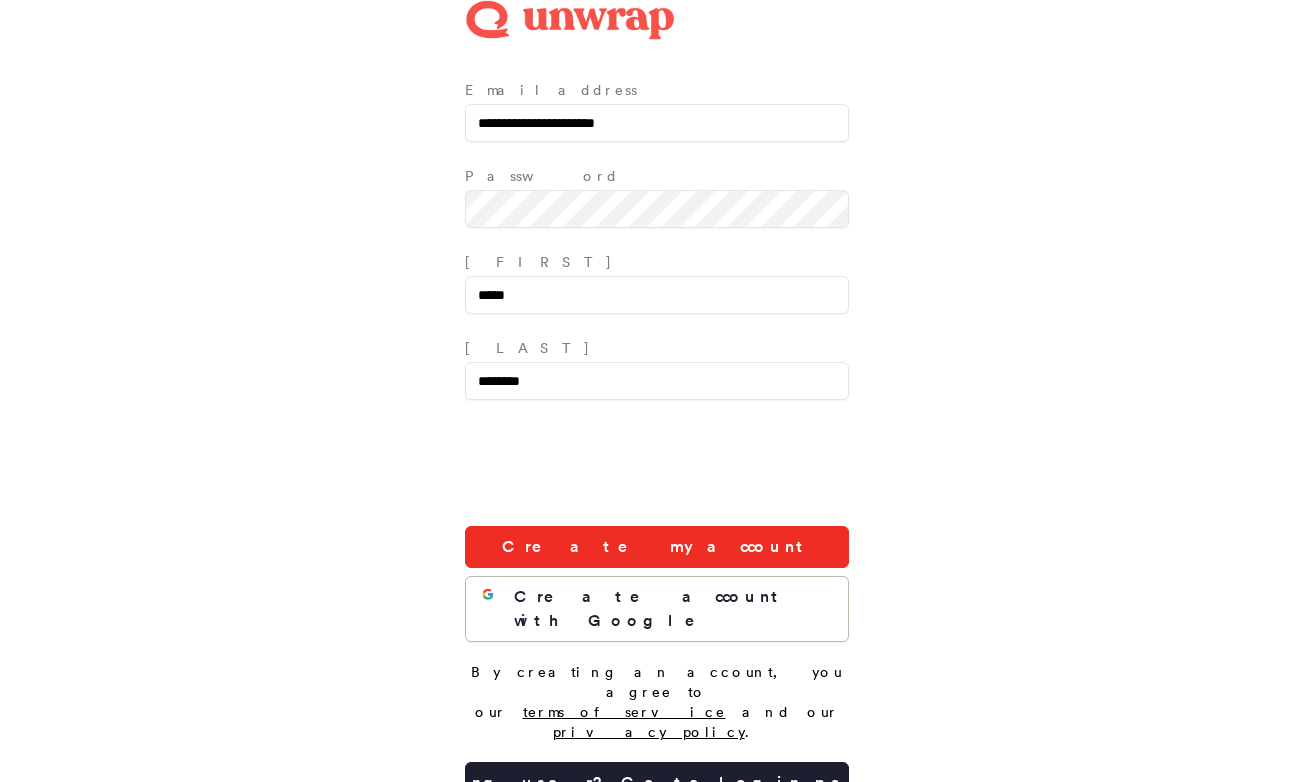 click on "Create my account" at bounding box center [657, 547] 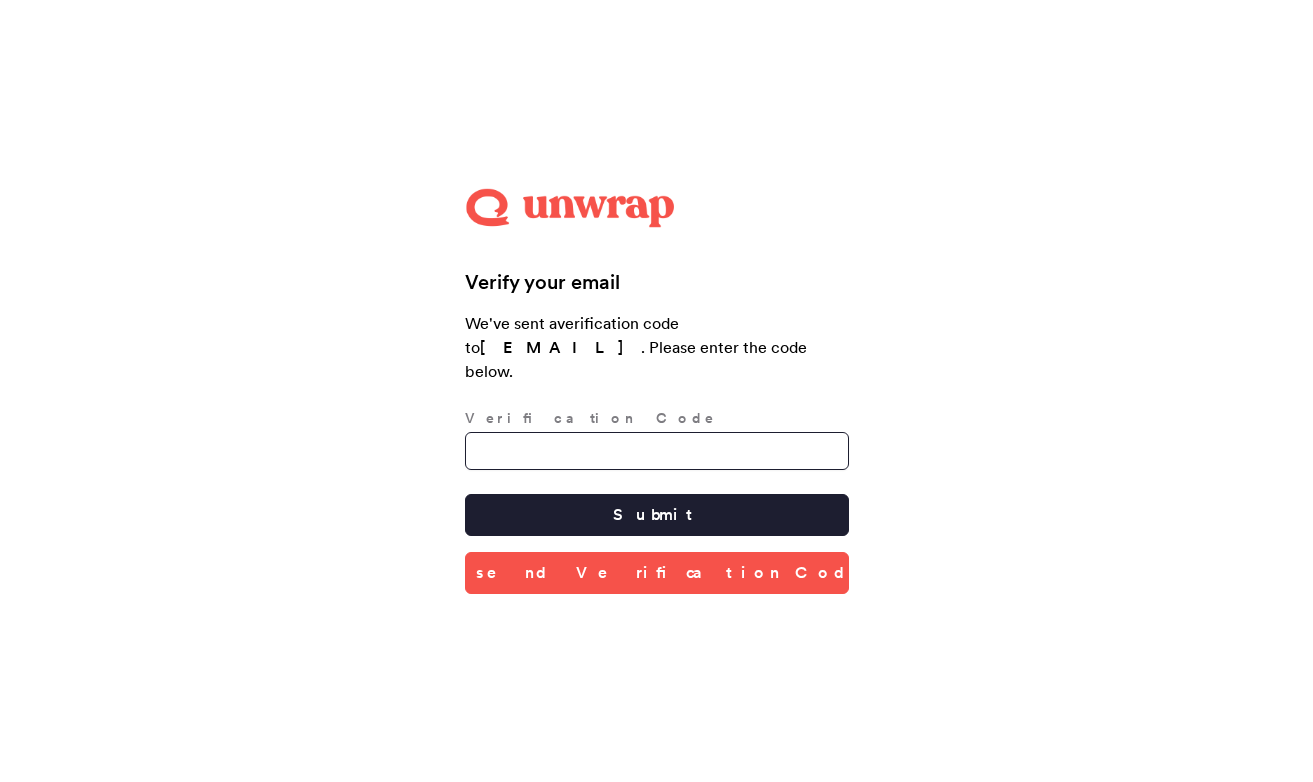 click on "Verification Code" at bounding box center (657, 451) 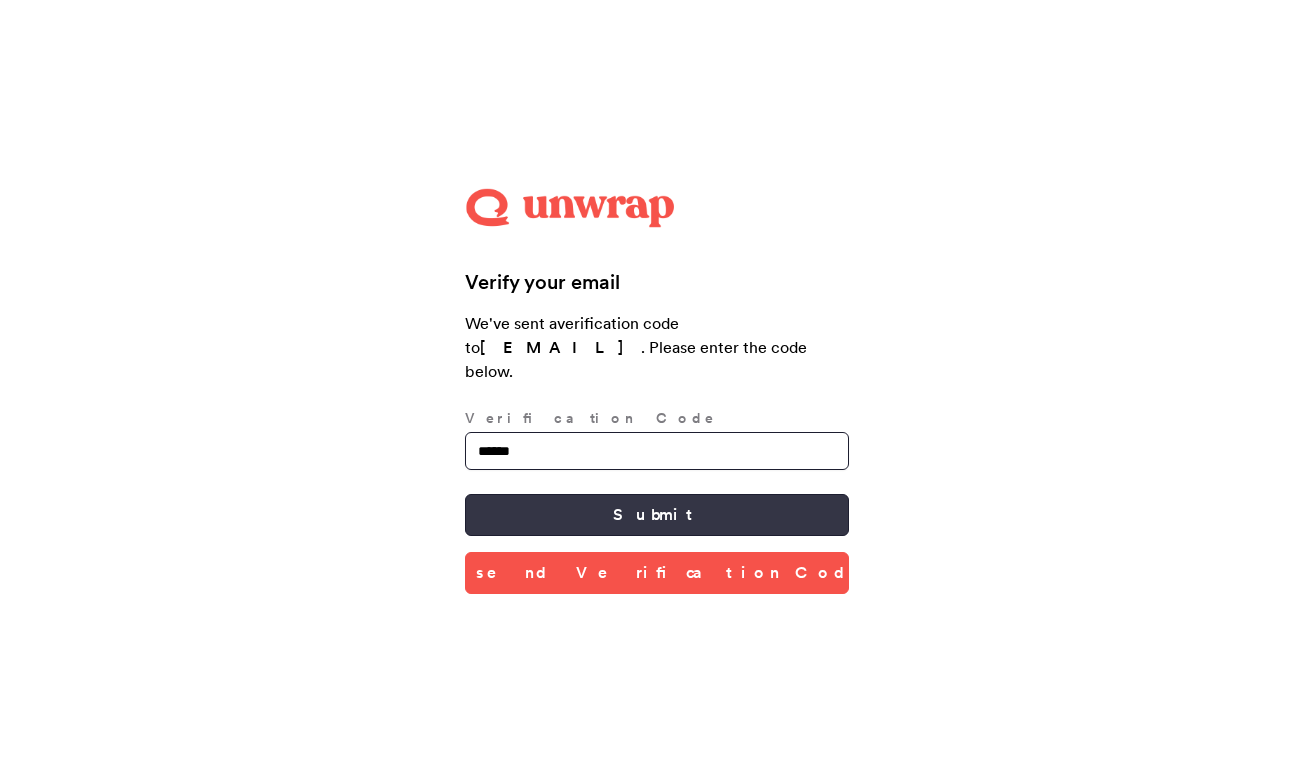 type on "******" 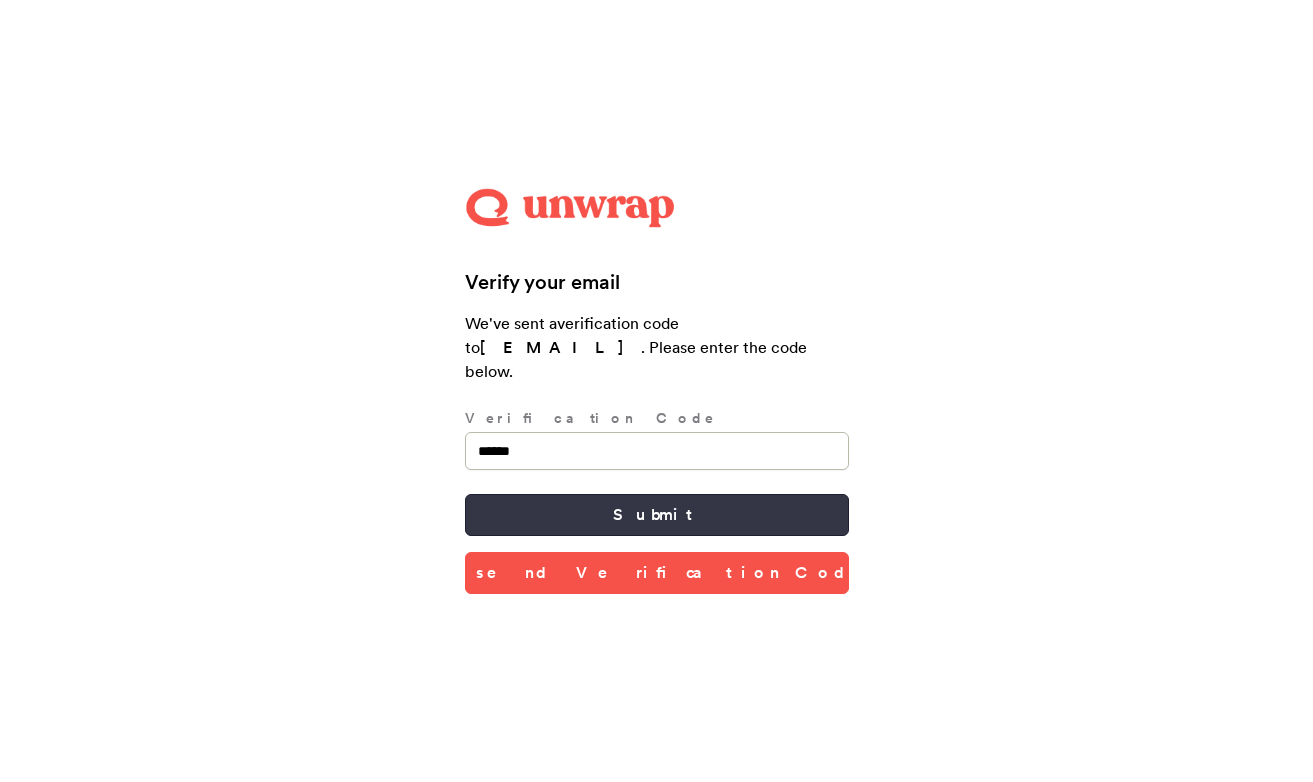 click on "Submit" at bounding box center [657, 515] 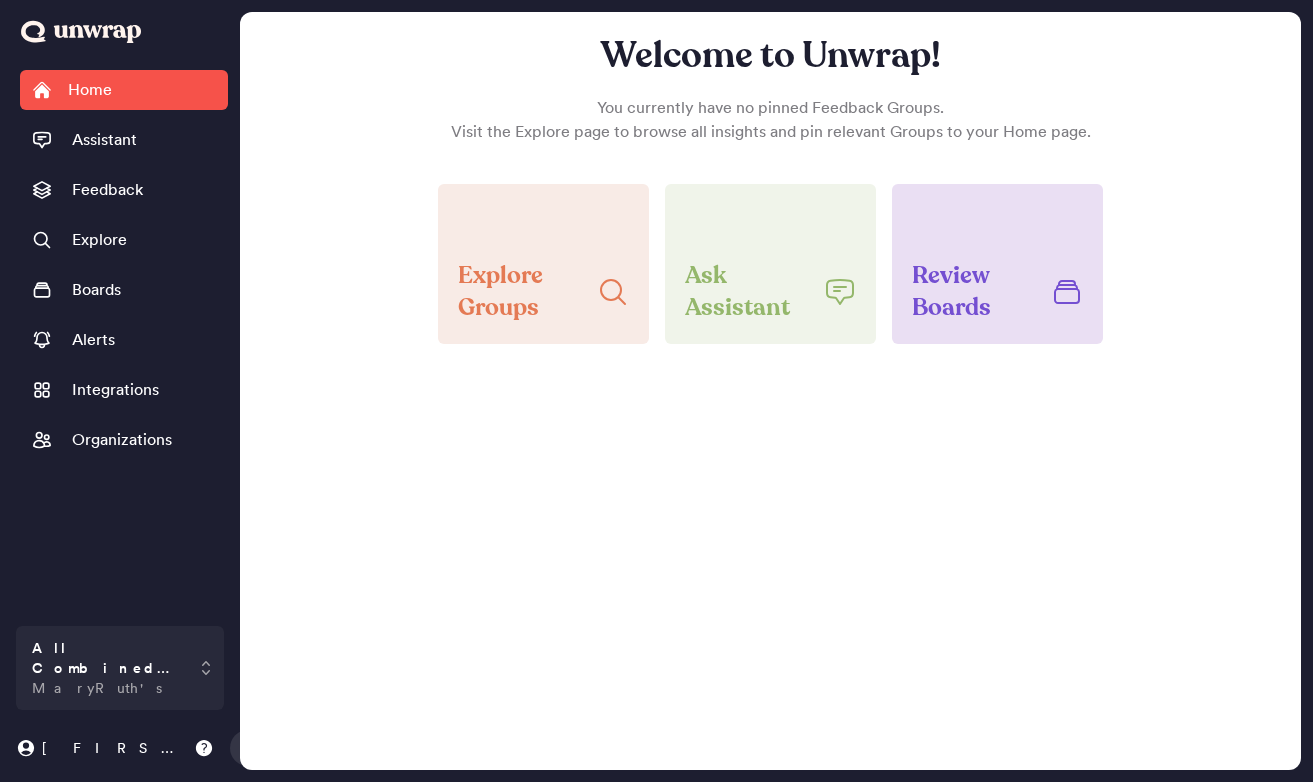 scroll, scrollTop: 0, scrollLeft: 0, axis: both 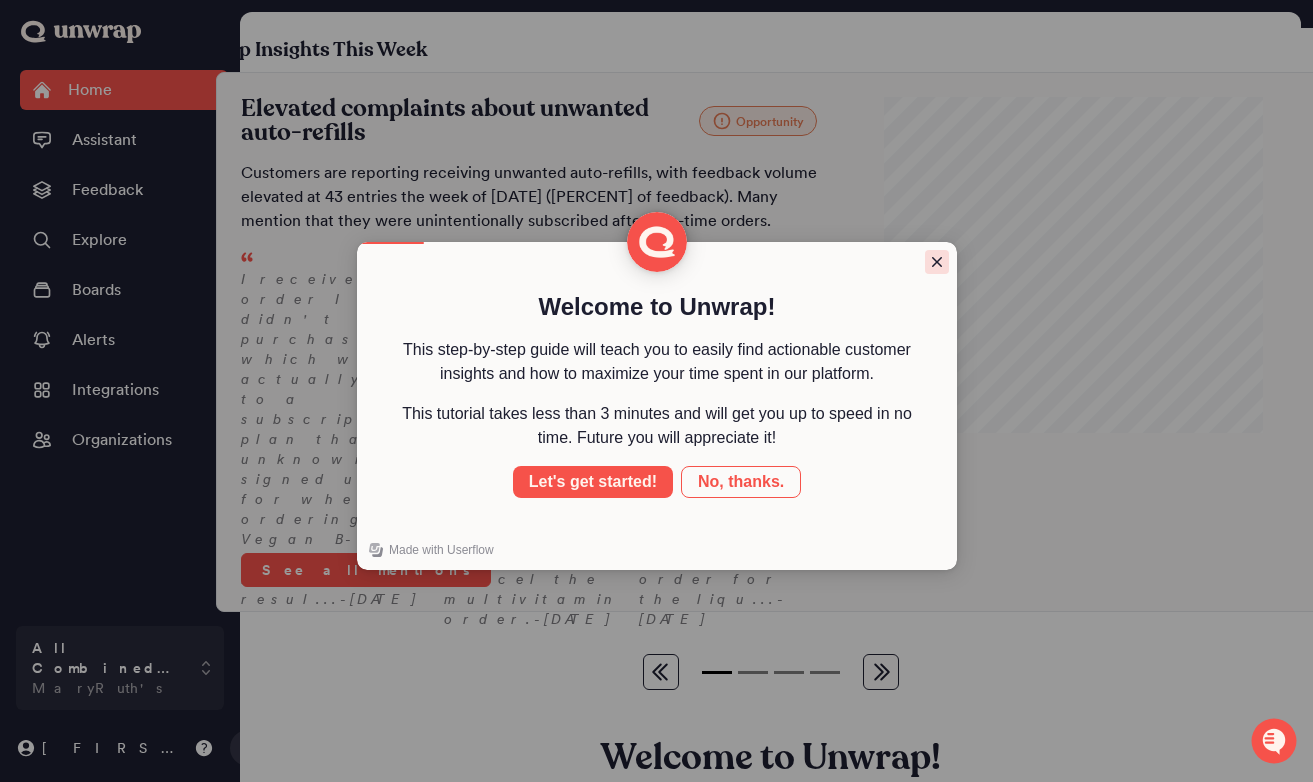 click 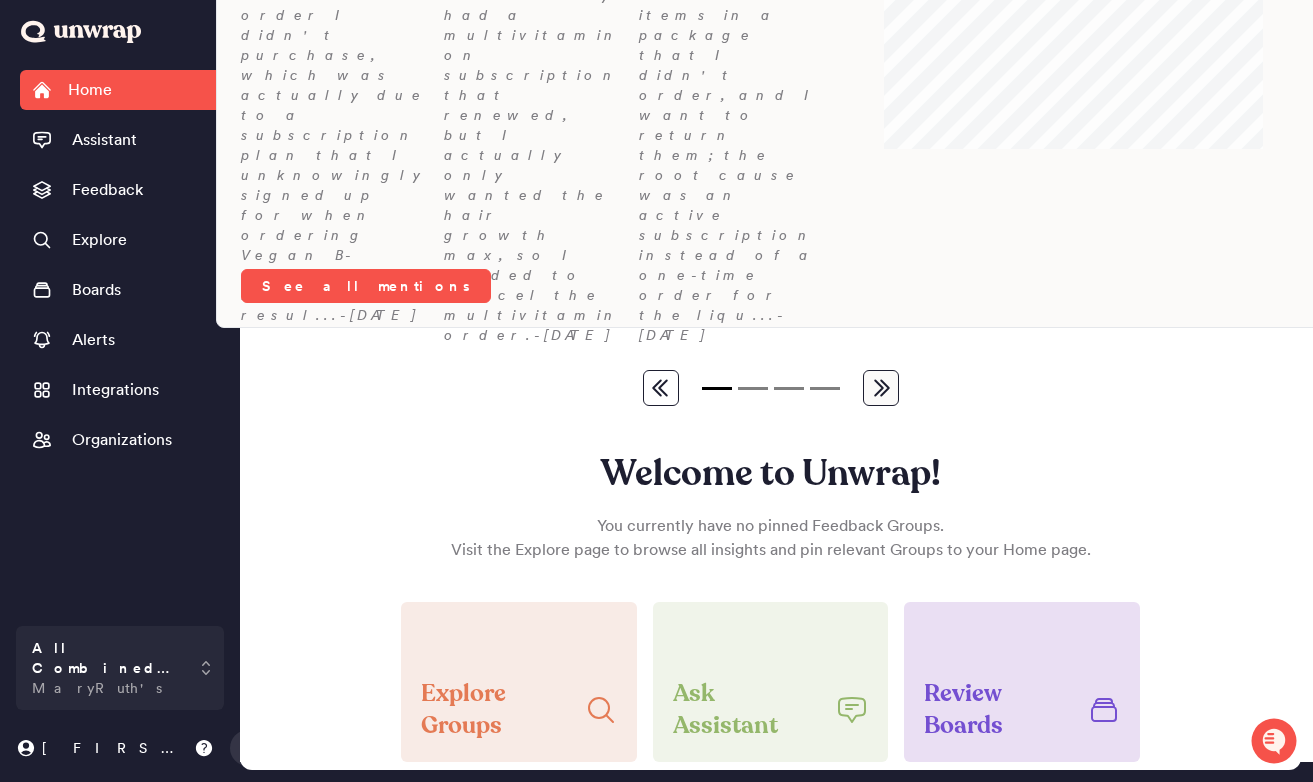 scroll, scrollTop: 0, scrollLeft: 0, axis: both 